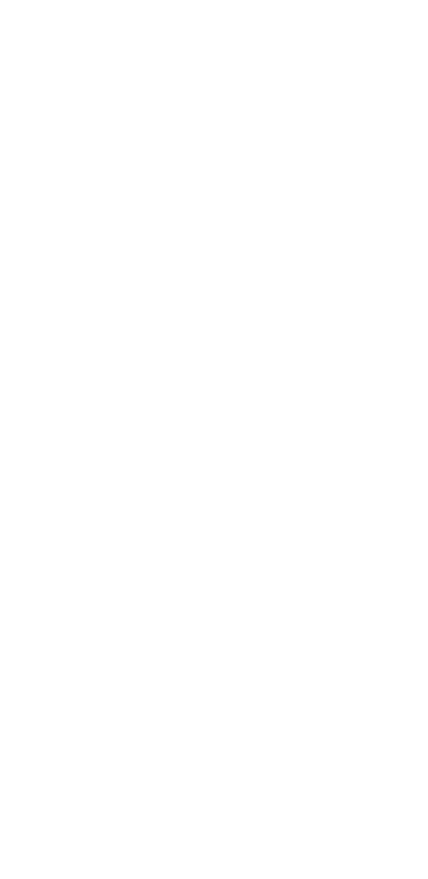 scroll, scrollTop: 0, scrollLeft: 0, axis: both 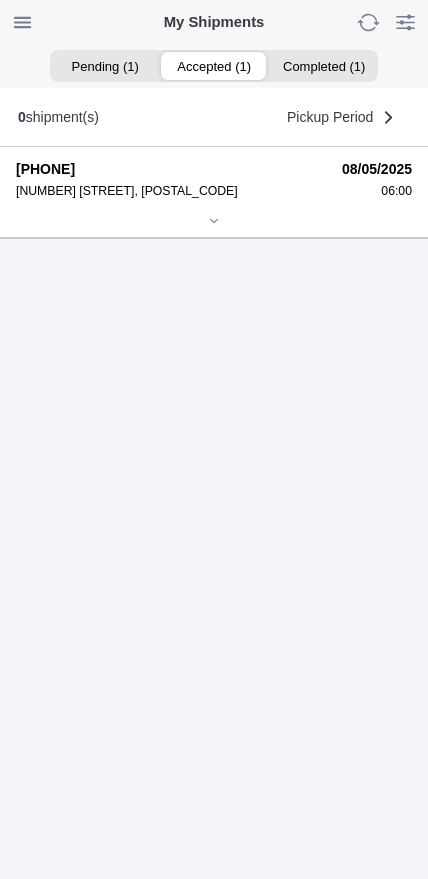 click on "Accepted (1)" at bounding box center (213, 66) 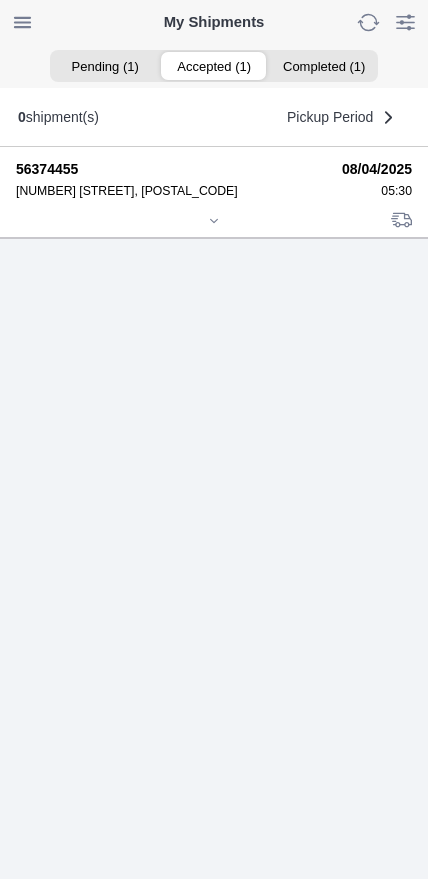 click 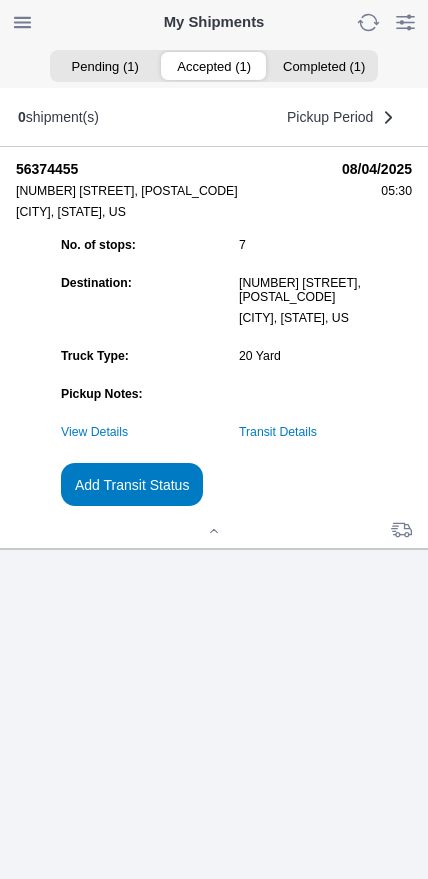 click on "Transit Details" 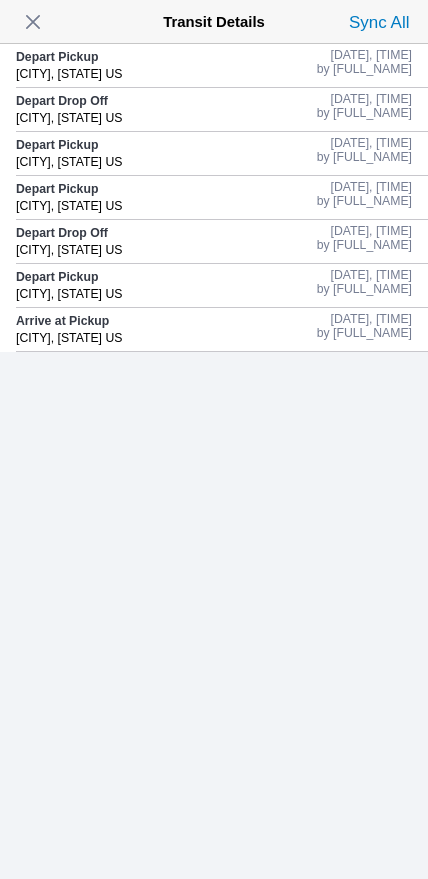 click at bounding box center (33, 22) 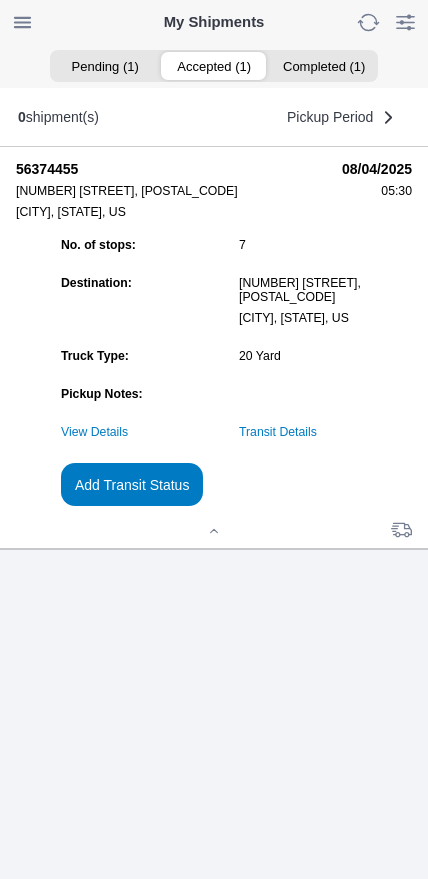click on "Add Transit Status" 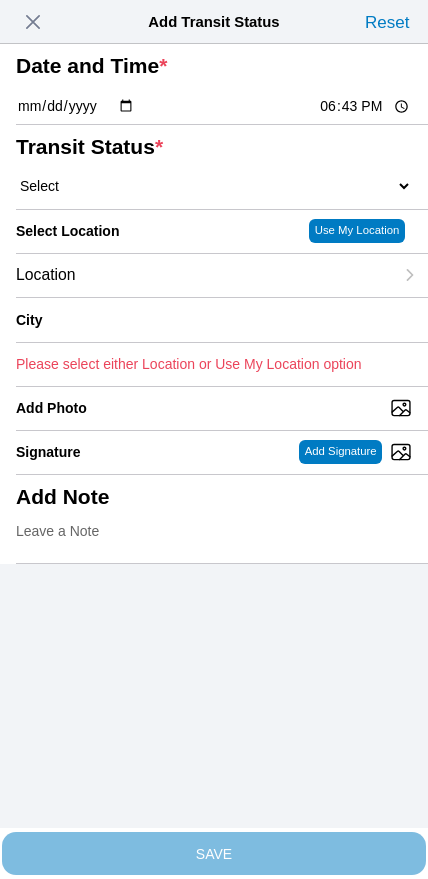 click on "18:43" 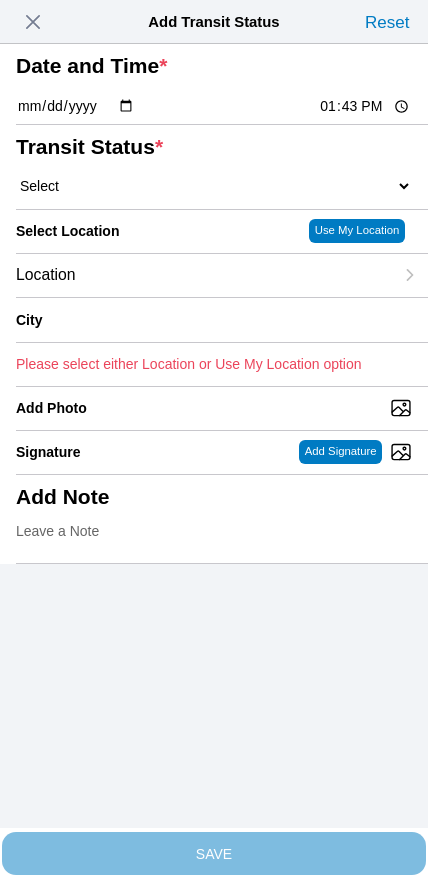 type on "13:00" 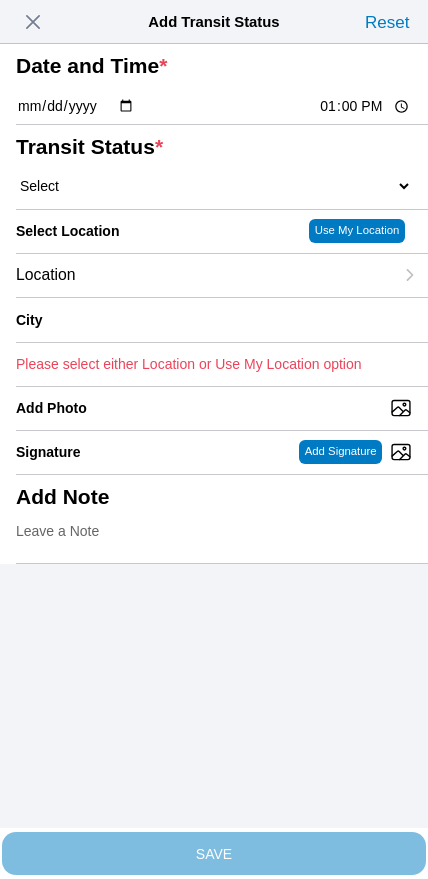 click on "Select  Arrive at Drop Off   Arrive at Pickup   Break Start   Break Stop   Depart Drop Off   Depart Pickup   Shift Complete" 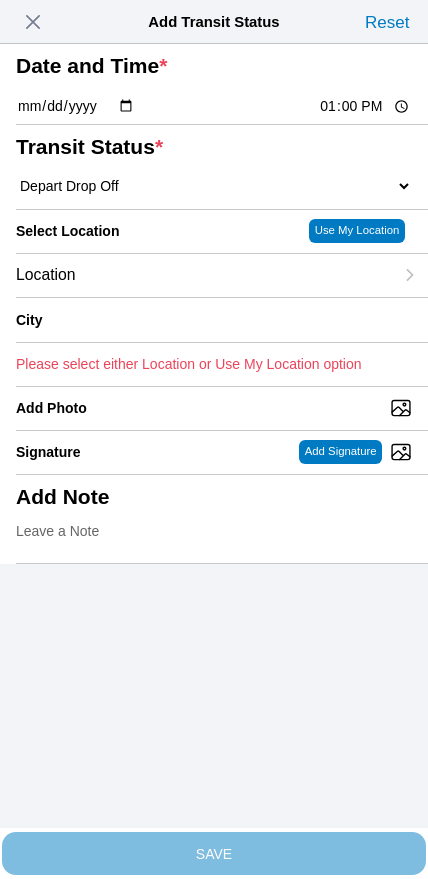 select on "DPTDLVLOC" 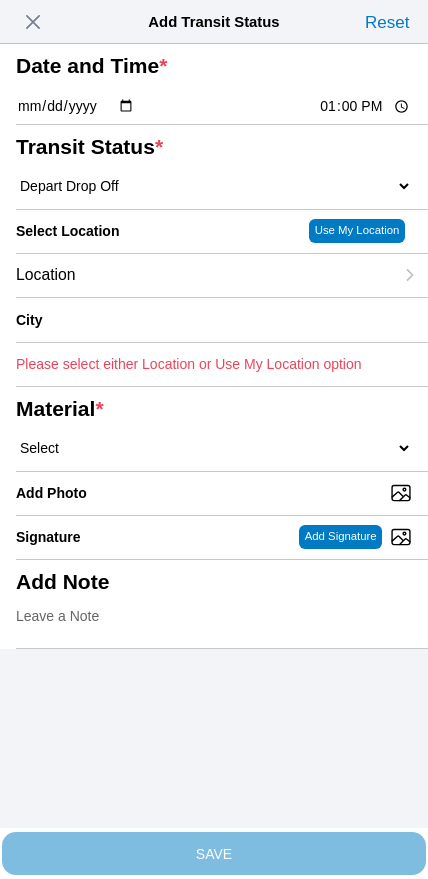 click on "Location" 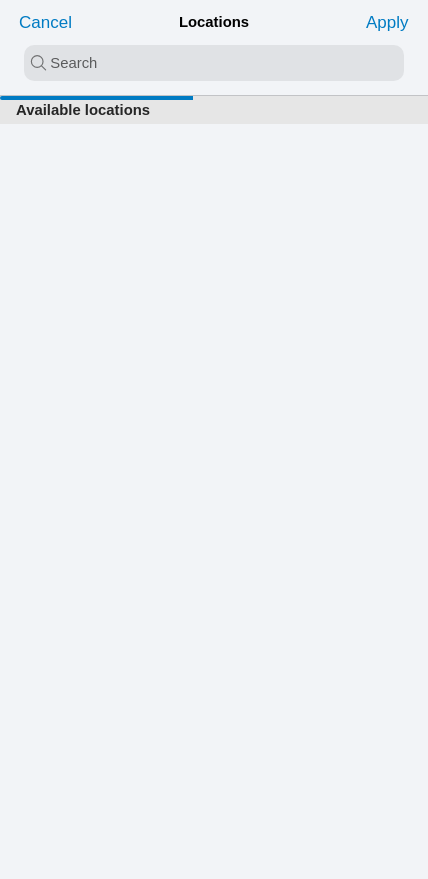 click at bounding box center [214, 63] 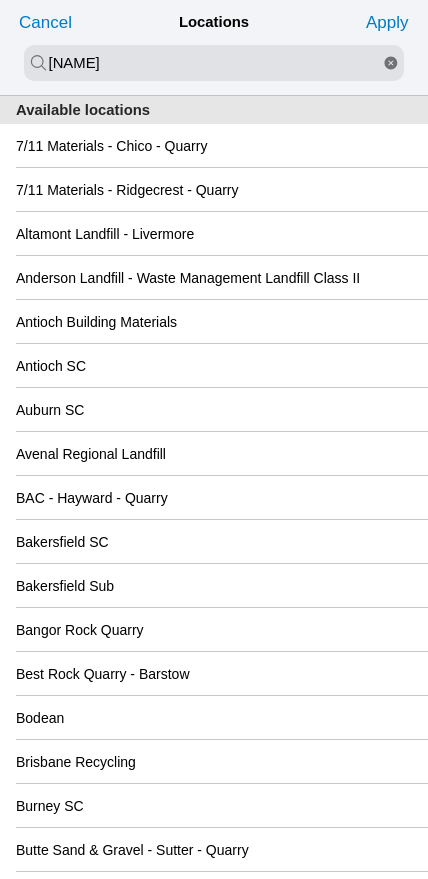 type on "[NAME]" 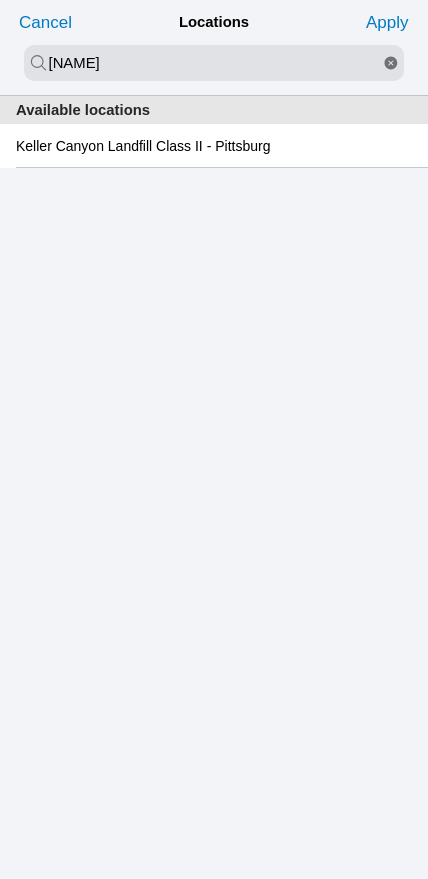 click on "Keller Canyon Landfill Class II - Pittsburg" 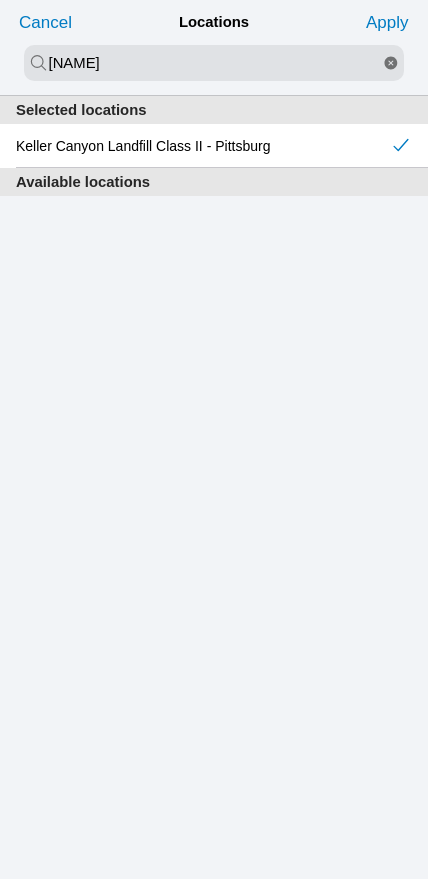 click on "Apply" 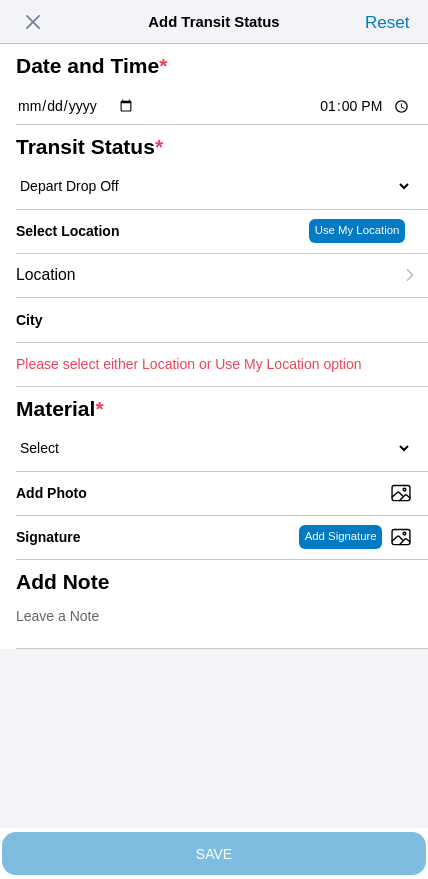 type on "Pittsburg" 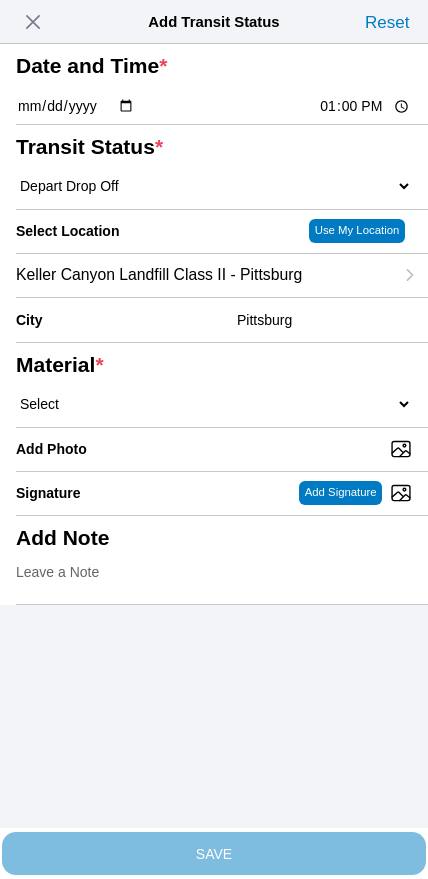 click on "Select  1" x 3" Rock   1" x 4" Rock   2" x 4" Rock   Asphalt Cold Patch   Backfill Spec Lapis Sand (EMS 4123)   Backfill Spec Sand (EMS 4123)   Base Rock (Class 2)   Broken Concrete/Asphalt   C-Ballast   Crushed Base Rock (3/4")   D-Ballast   Drain Rock (1.5")   Drain Rock (3/4")   Dry Spoils   Oversized Concrete/Asphalt   Palletized EZ Street   Premium Asphalt Cold Patch   Recycled Base Rock (Class 2)   Rip Rap   Top Soil" 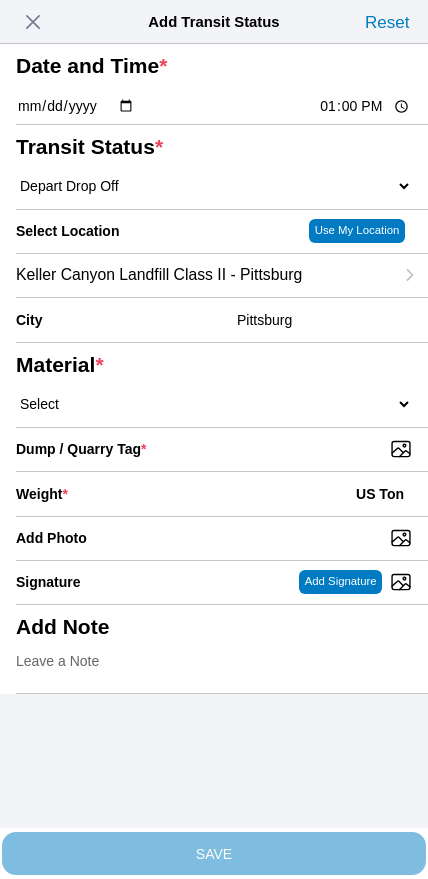 click on "Dump / Quarry Tag  *" at bounding box center [222, 449] 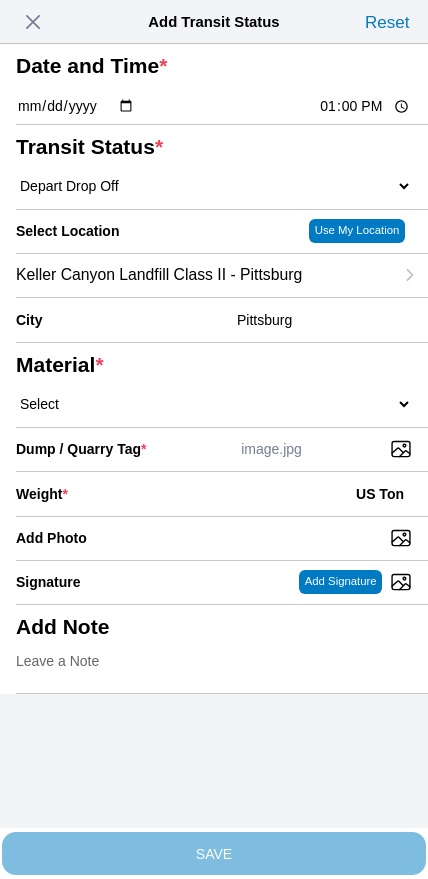 click on "Weight  * US Ton" 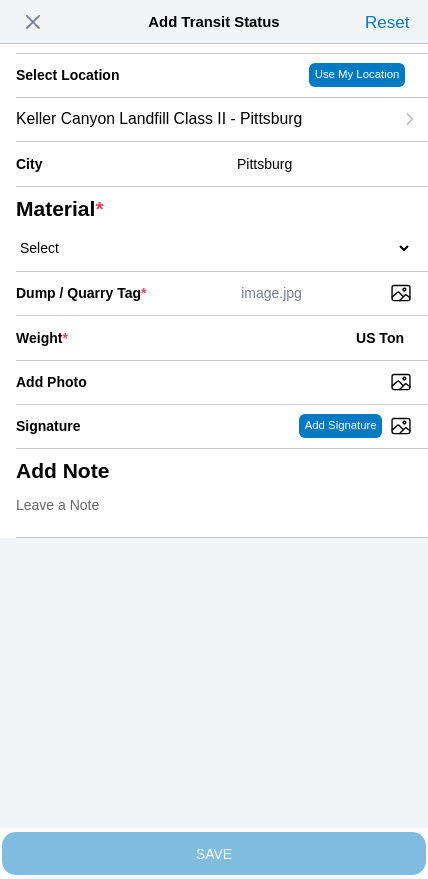 scroll, scrollTop: 180, scrollLeft: 0, axis: vertical 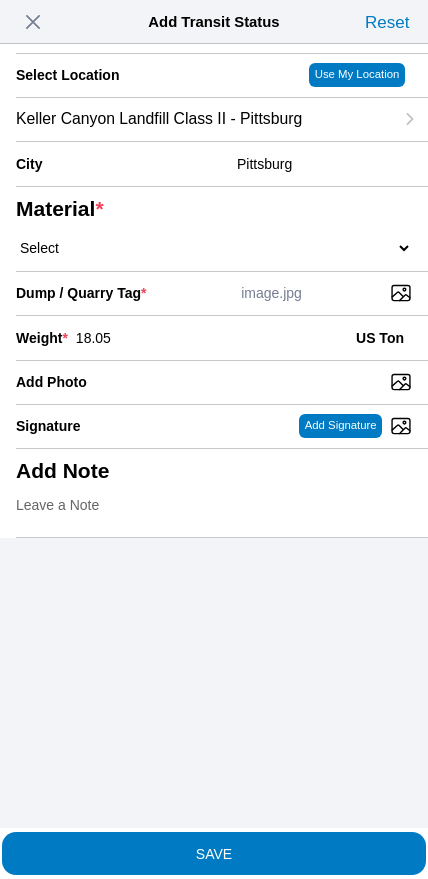 type on "18.05" 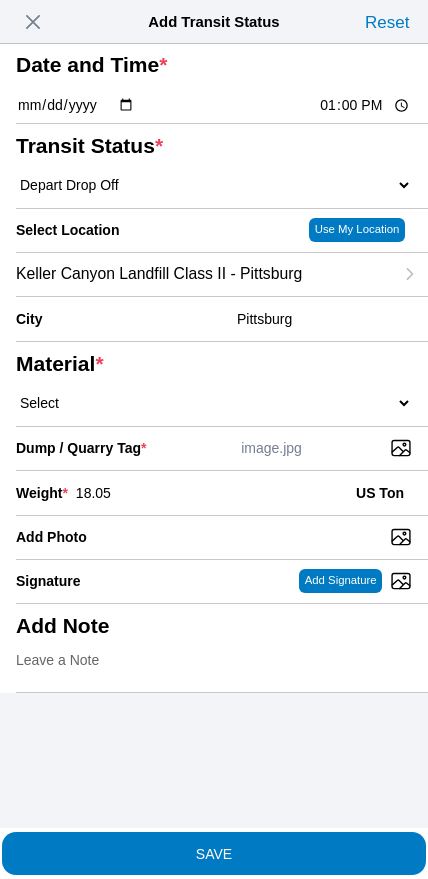 scroll, scrollTop: 143, scrollLeft: 0, axis: vertical 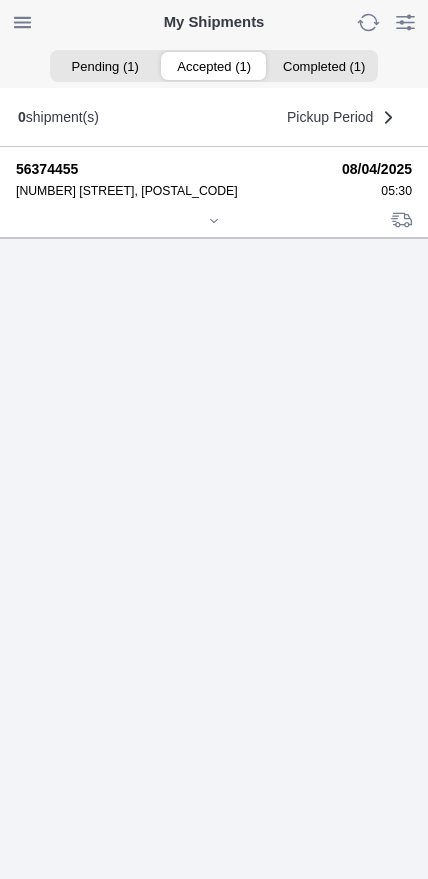 click 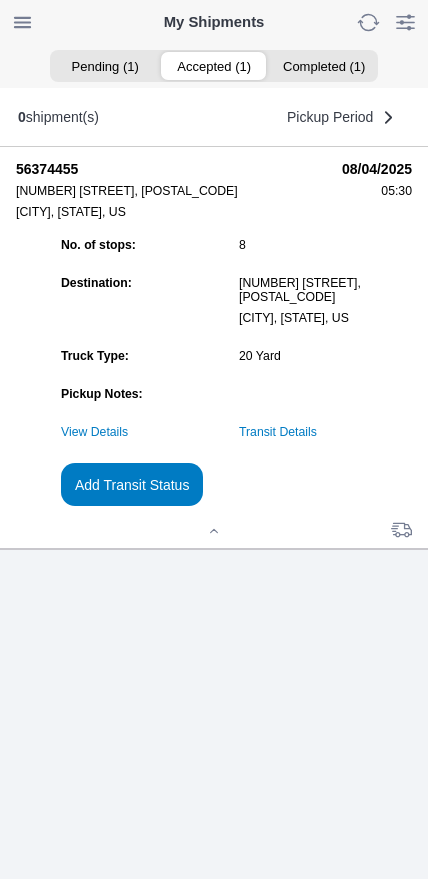 click on "Add Transit Status" 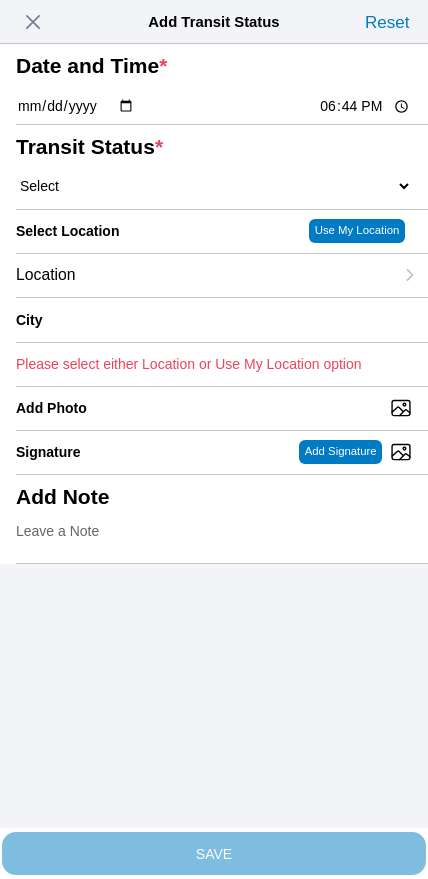 click on "18:44" 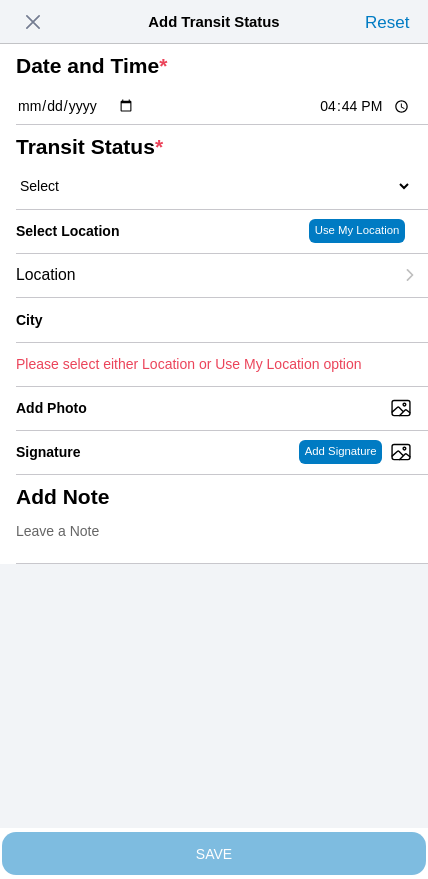 type on "16:00" 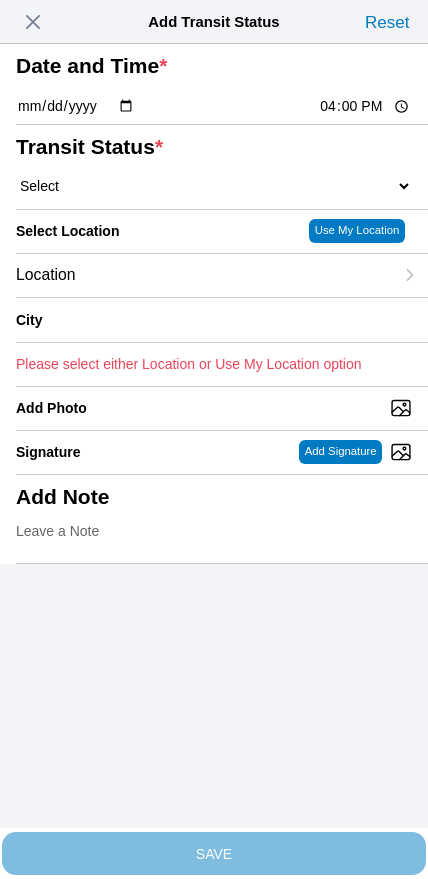 click on "Select  Arrive at Drop Off   Arrive at Pickup   Break Start   Break Stop   Depart Drop Off   Depart Pickup   Shift Complete" 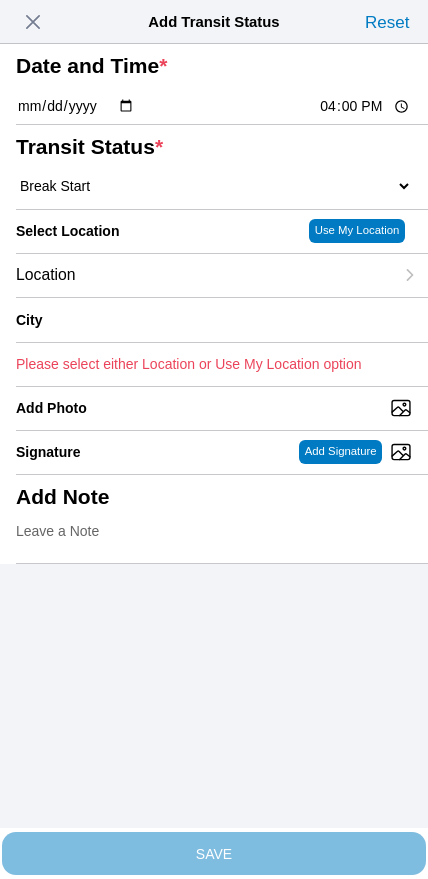 click on "Location" 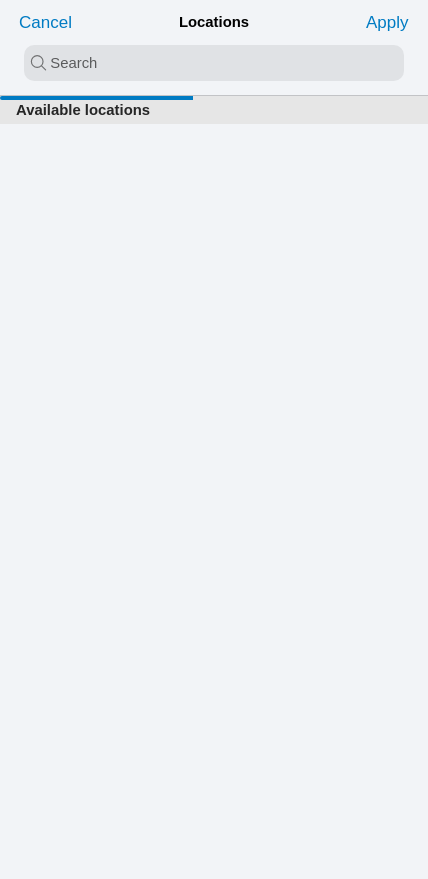 click at bounding box center [214, 63] 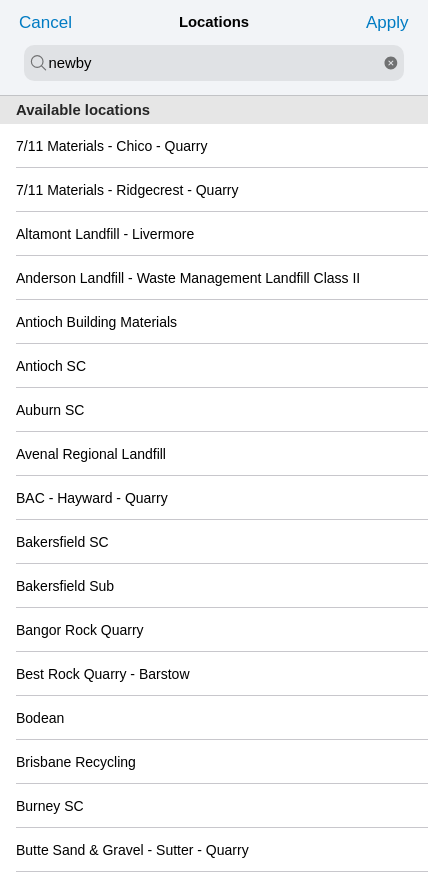 type on "newby" 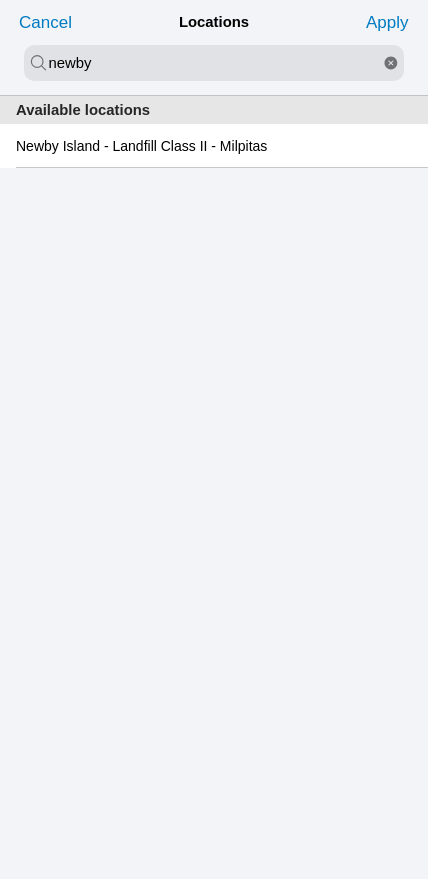 click on "Newby Island - Landfill Class II - Milpitas" 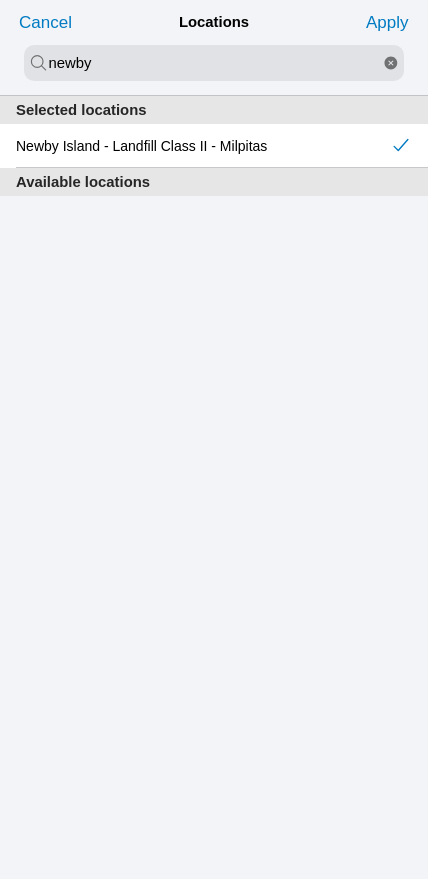 click on "Apply" 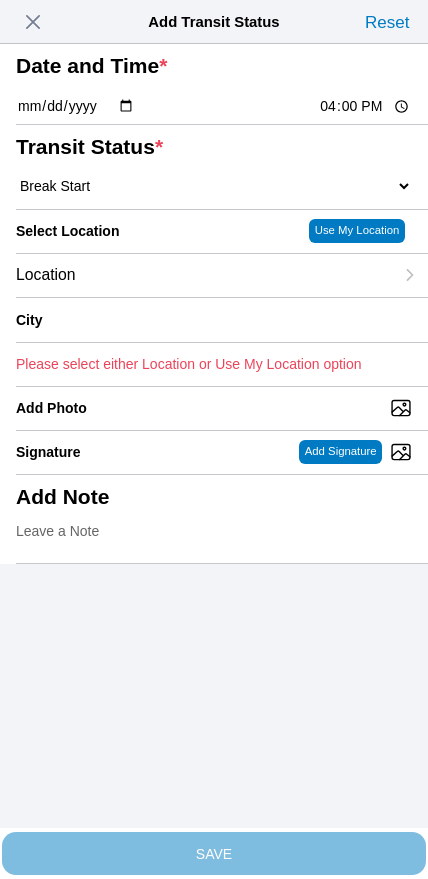 type on "Milpitas" 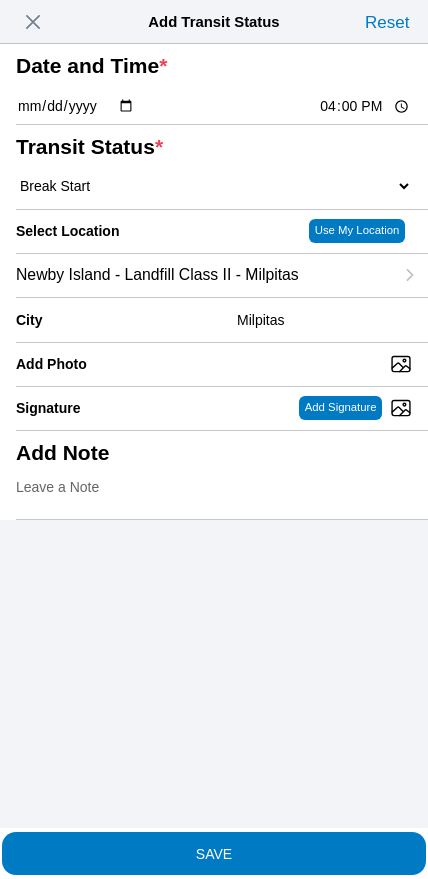 click on "SAVE" 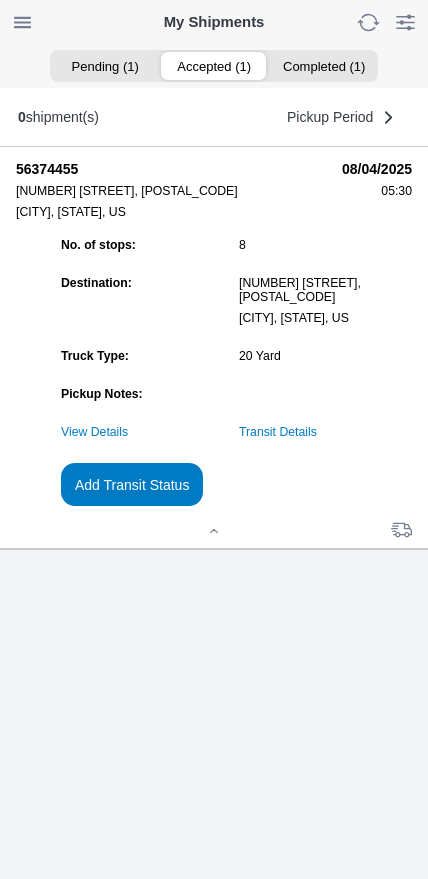 click on "Add Transit Status" 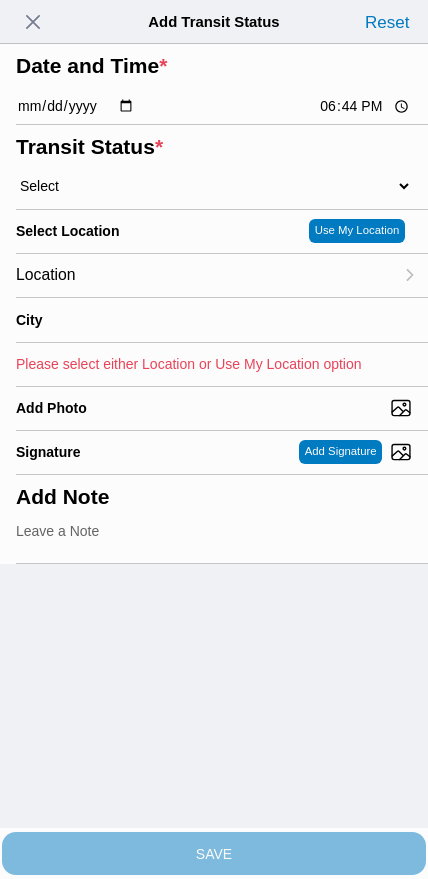 click on "18:44" 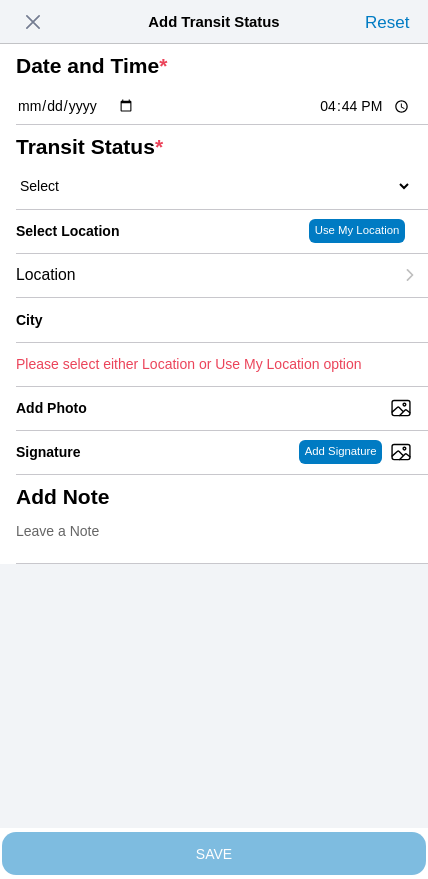 type on "16:30" 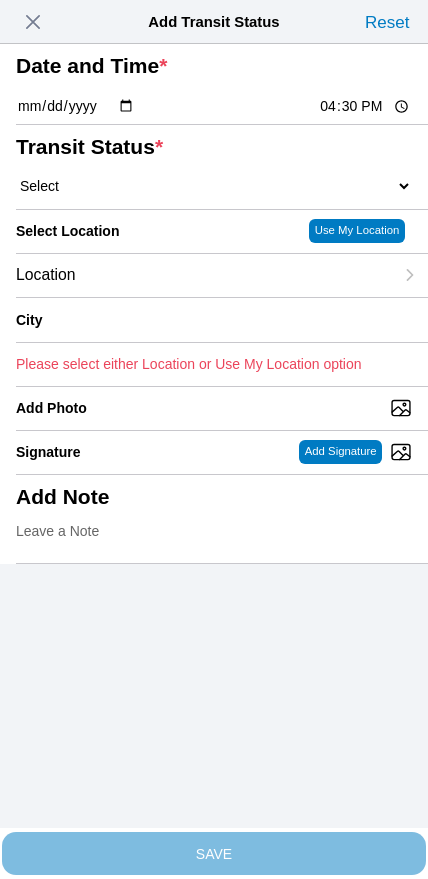click on "Select  Arrive at Drop Off   Arrive at Pickup   Break Start   Break Stop   Depart Drop Off   Depart Pickup   Shift Complete" 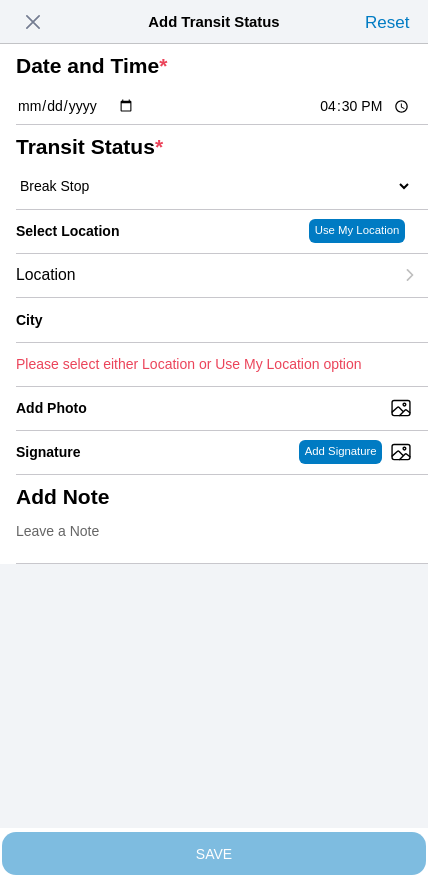 click on "Location" 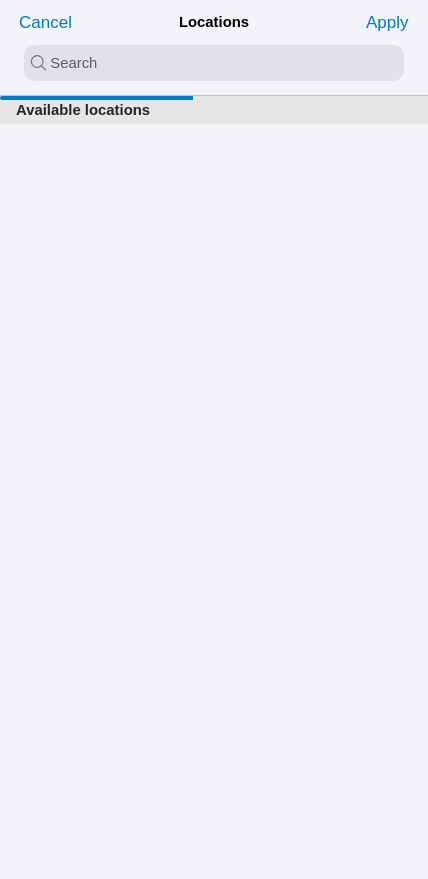 click at bounding box center (214, 63) 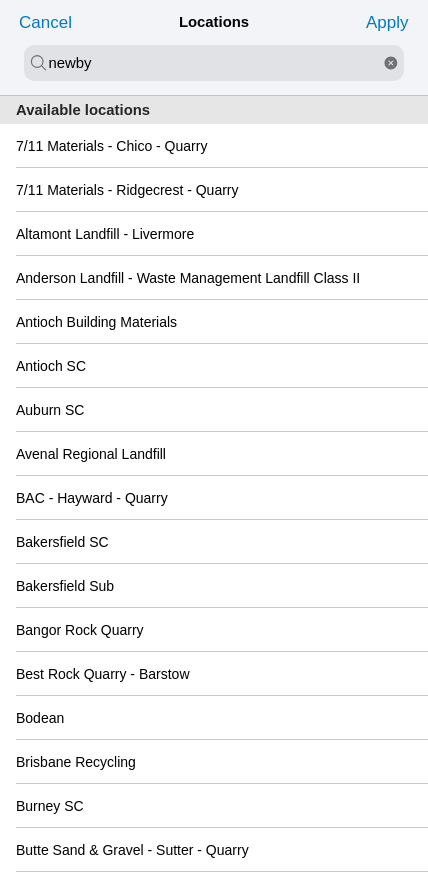 type on "newby" 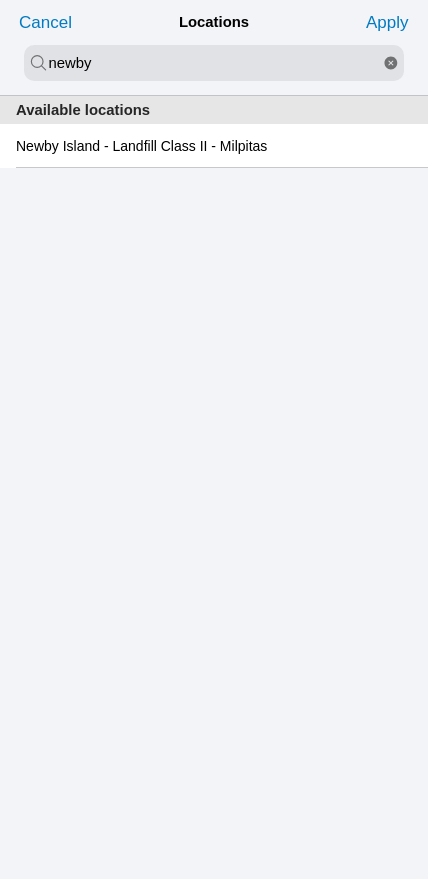 click on "Newby Island - Landfill Class II - Milpitas" 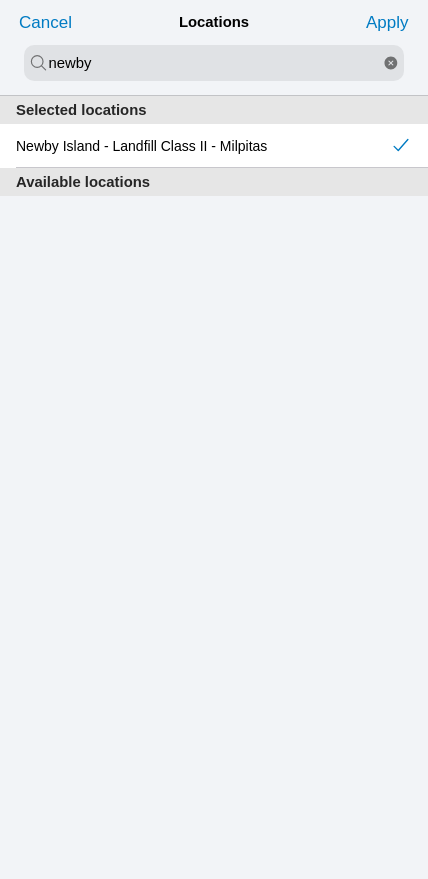 click on "Apply" 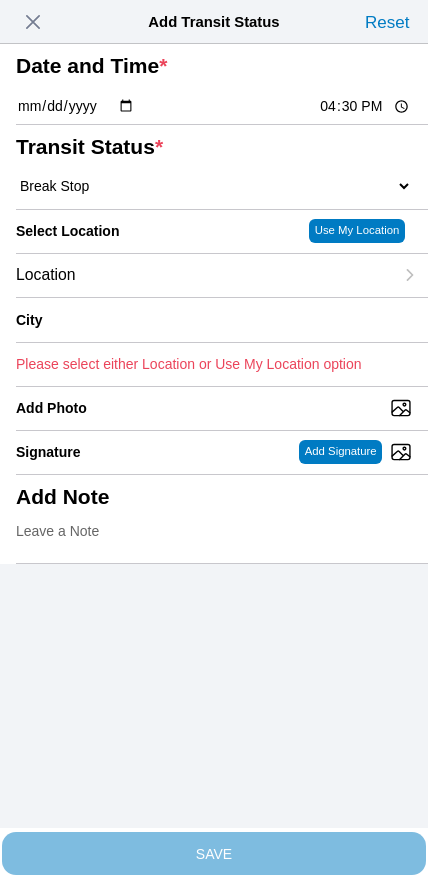 type on "Milpitas" 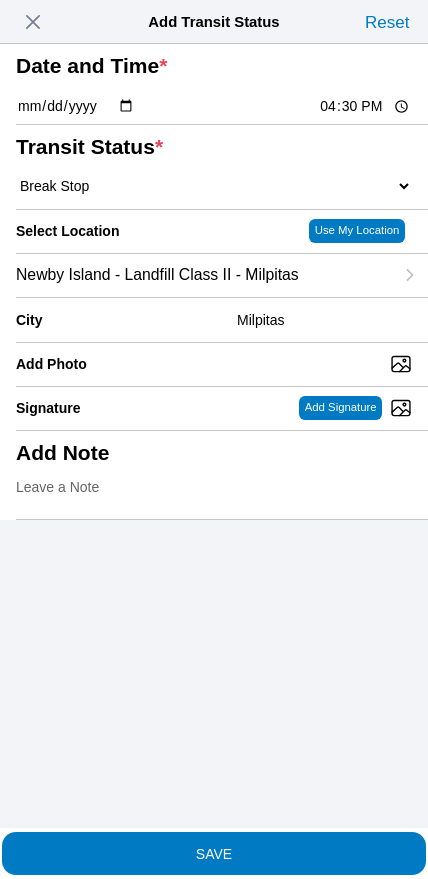 click on "SAVE" 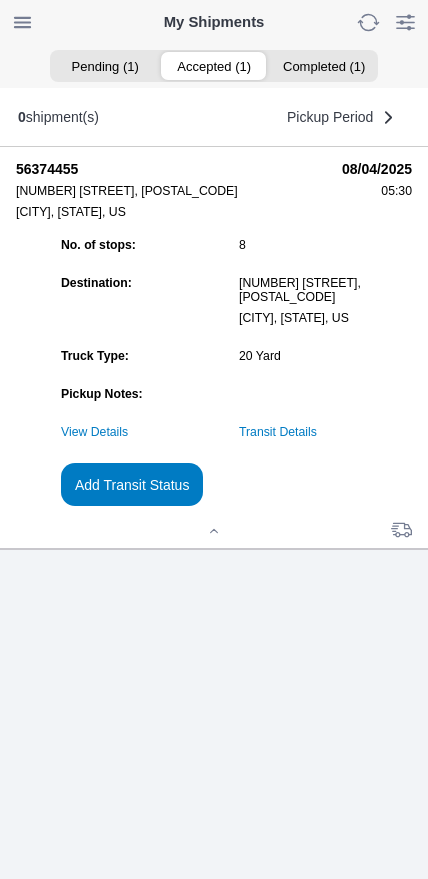 click on "Transit Details" 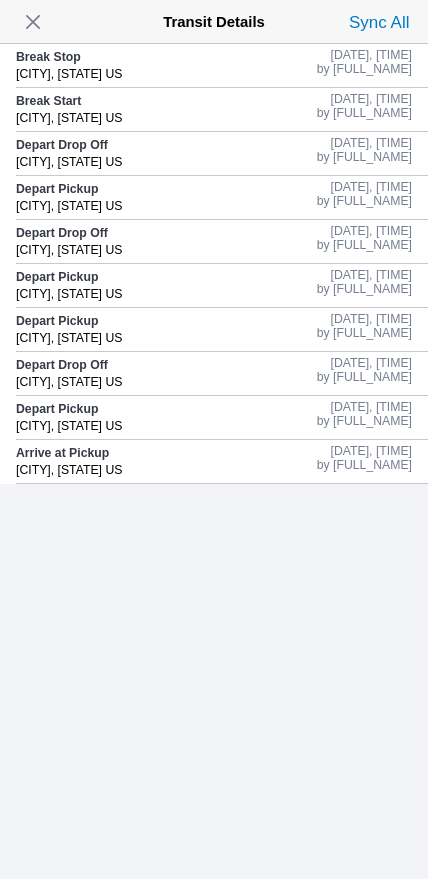 click at bounding box center (33, 22) 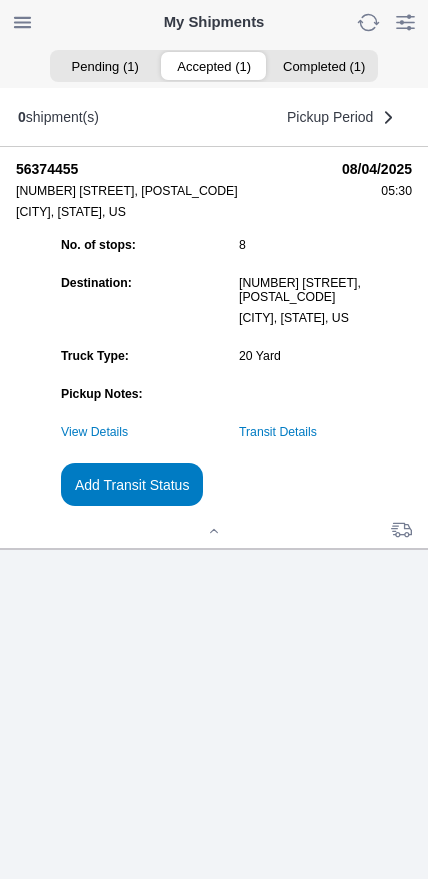 click on "Add Transit Status" 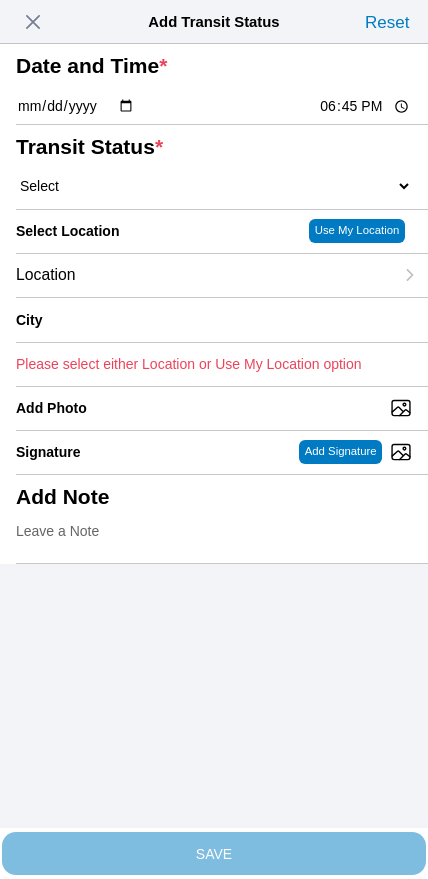 click on "18:45" 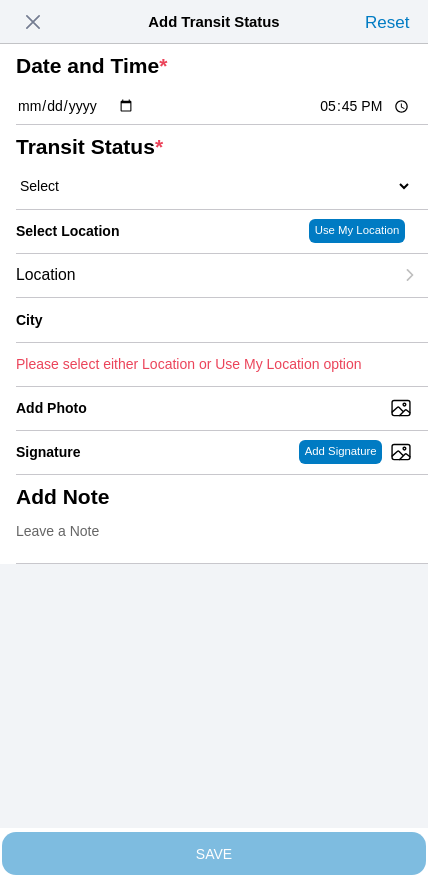 type on "17:30" 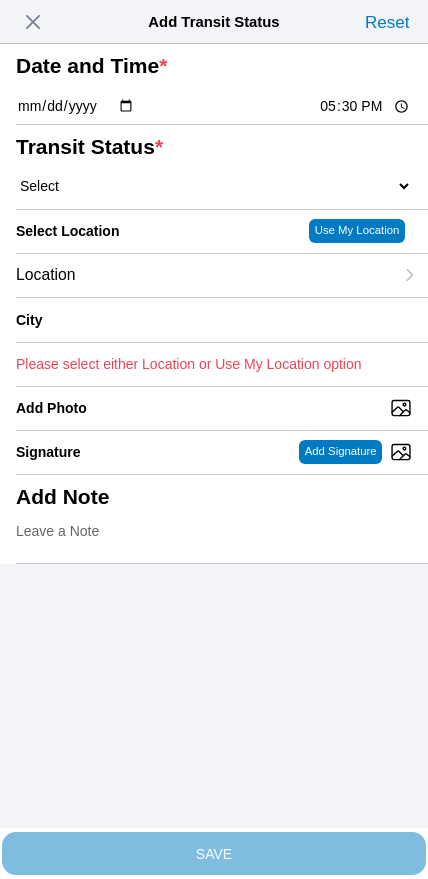 click on "Select  Arrive at Drop Off   Arrive at Pickup   Break Start   Break Stop   Depart Drop Off   Depart Pickup   Shift Complete" 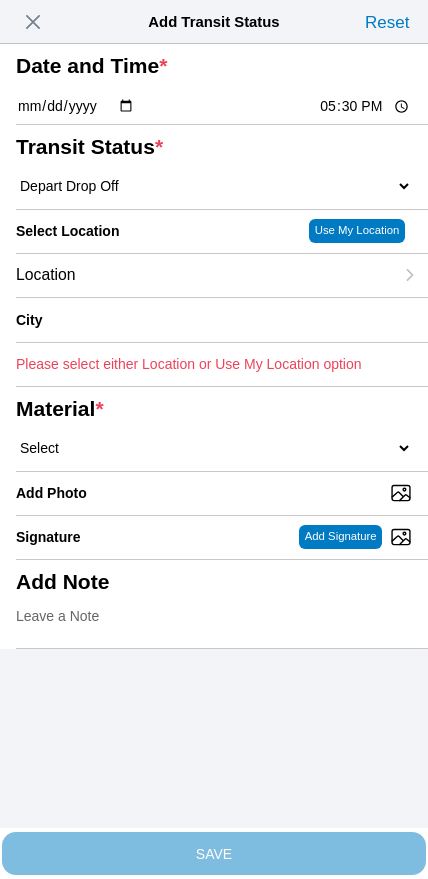 click on "Location" 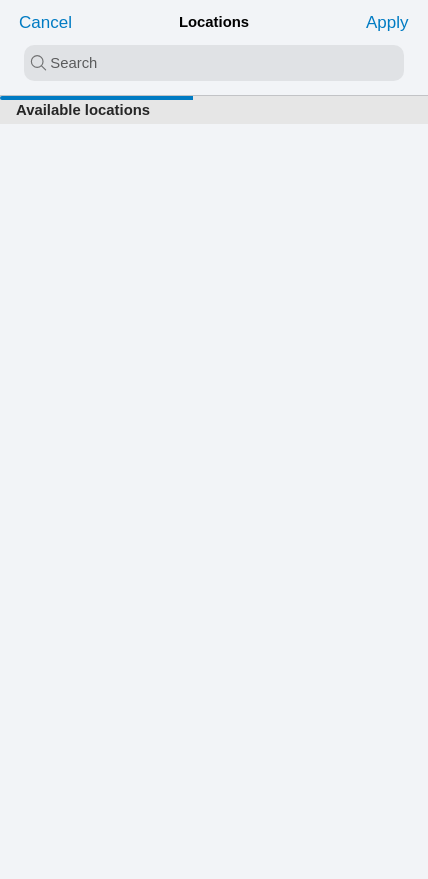 click at bounding box center [214, 63] 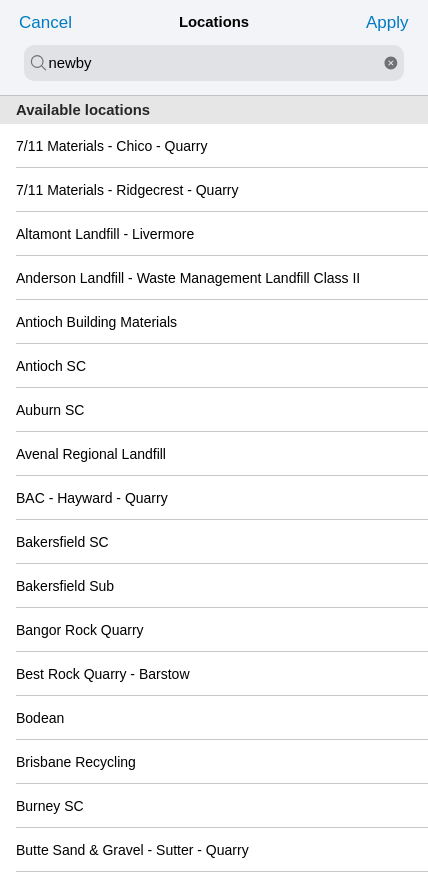 type on "newby" 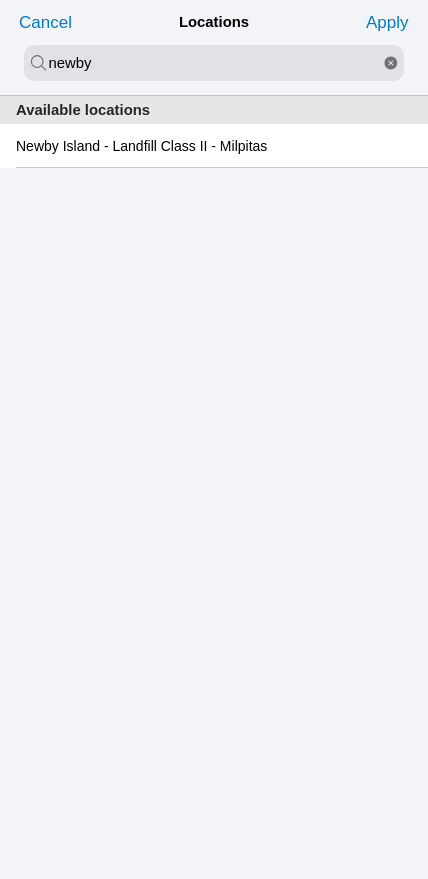 click on "Newby Island - Landfill Class II - Milpitas" 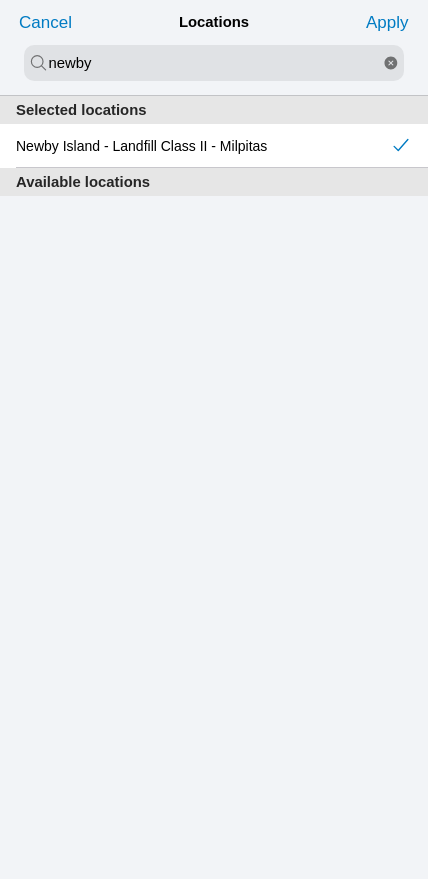 click on "Apply" 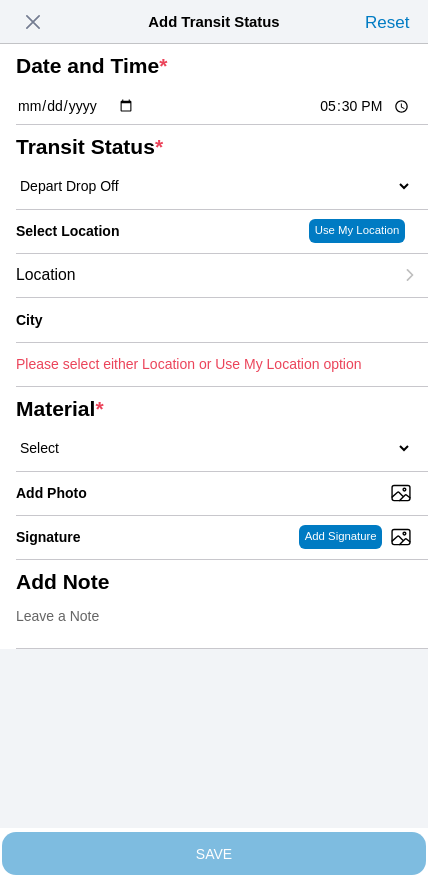 type on "Milpitas" 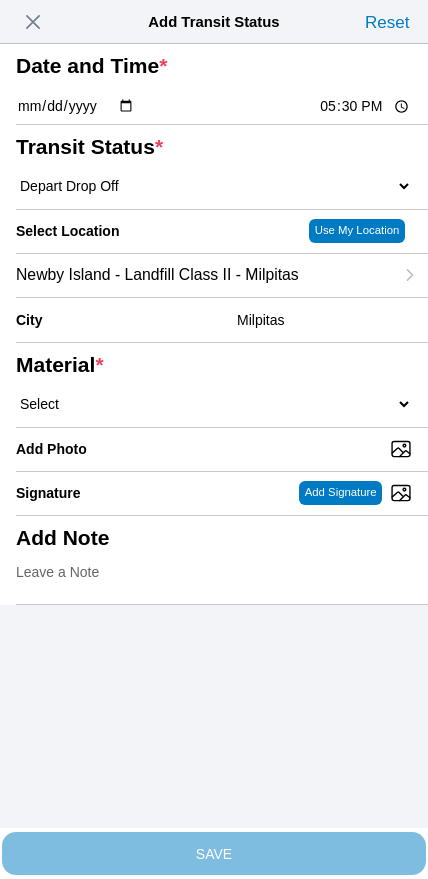click on "Select  1" x 3" Rock   1" x 4" Rock   2" x 4" Rock   Asphalt Cold Patch   Backfill Spec Lapis Sand (EMS 4123)   Backfill Spec Sand (EMS 4123)   Base Rock (Class 2)   Broken Concrete/Asphalt   C-Ballast   Crushed Base Rock (3/4")   D-Ballast   Drain Rock (1.5")   Drain Rock (3/4")   Dry Spoils   Oversized Concrete/Asphalt   Palletized EZ Street   Premium Asphalt Cold Patch   Recycled Base Rock (Class 2)   Rip Rap   Top Soil" 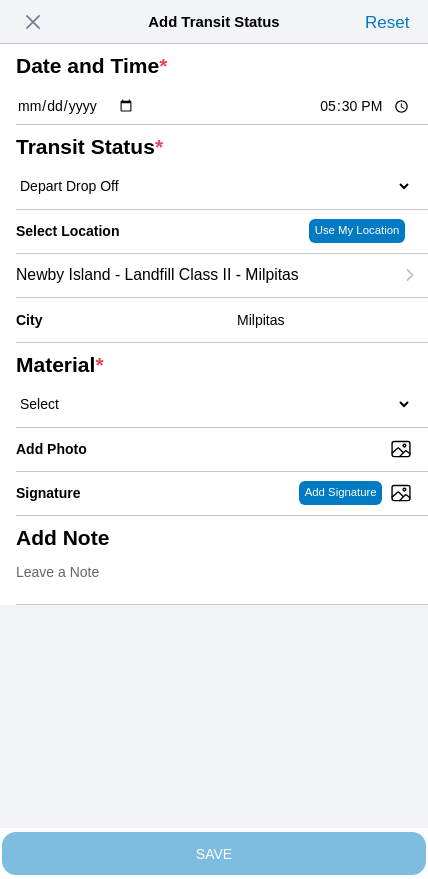 select on "[PHONE]" 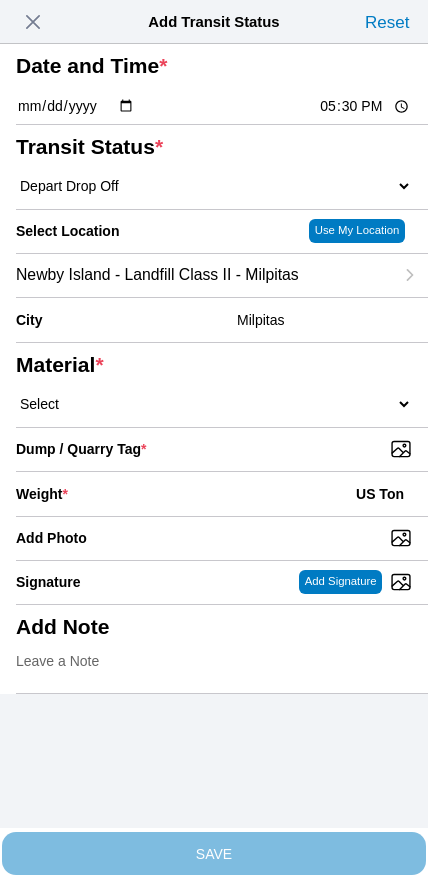 click on "Dump / Quarry Tag  *" at bounding box center [222, 449] 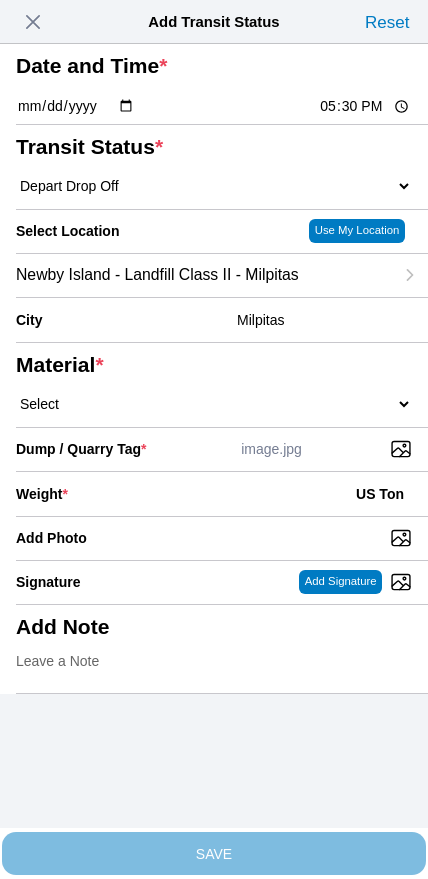 click on "Weight  * US Ton" 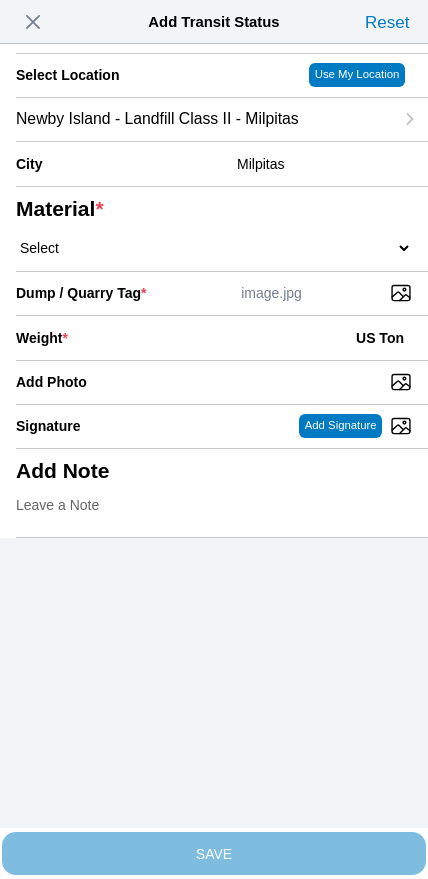 scroll, scrollTop: 180, scrollLeft: 0, axis: vertical 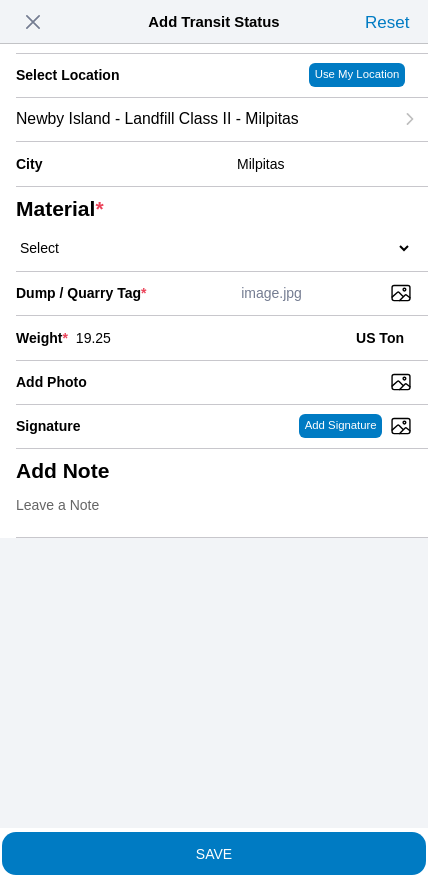 type on "19.25" 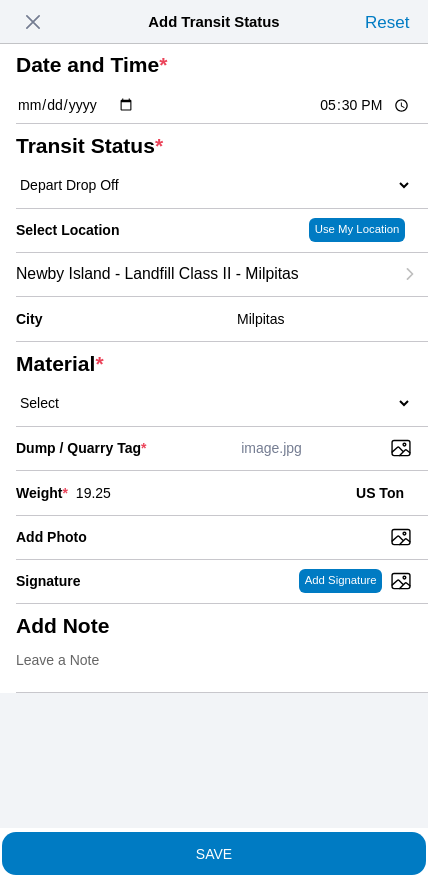 scroll, scrollTop: 124, scrollLeft: 0, axis: vertical 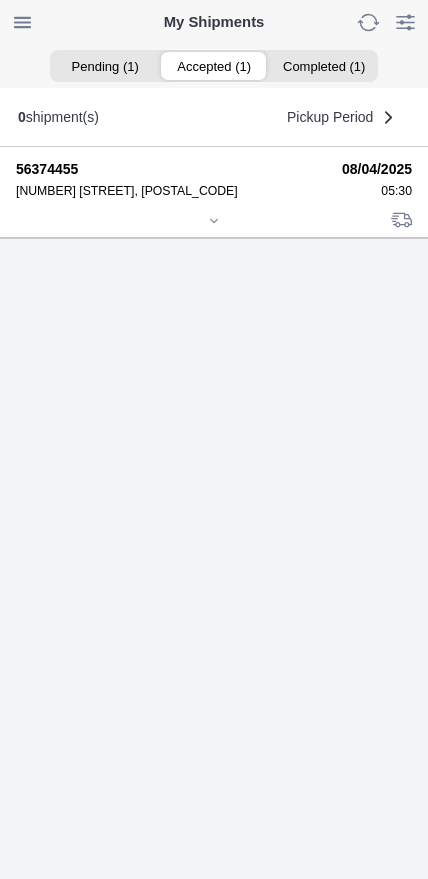 click 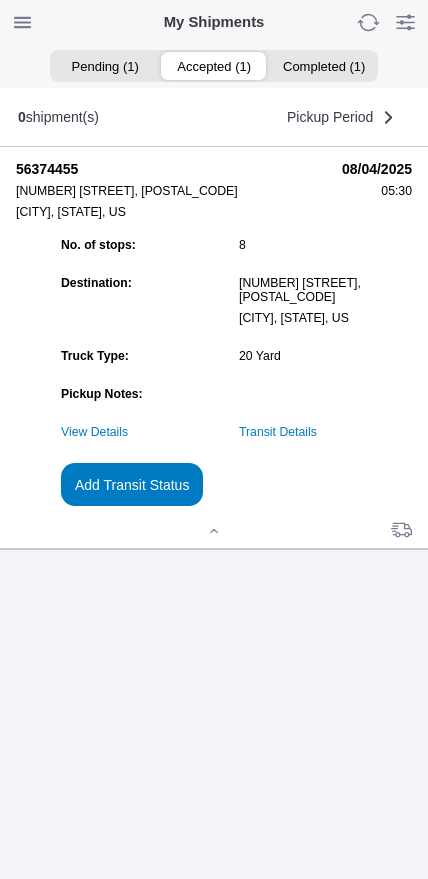 click on "Add Transit Status" 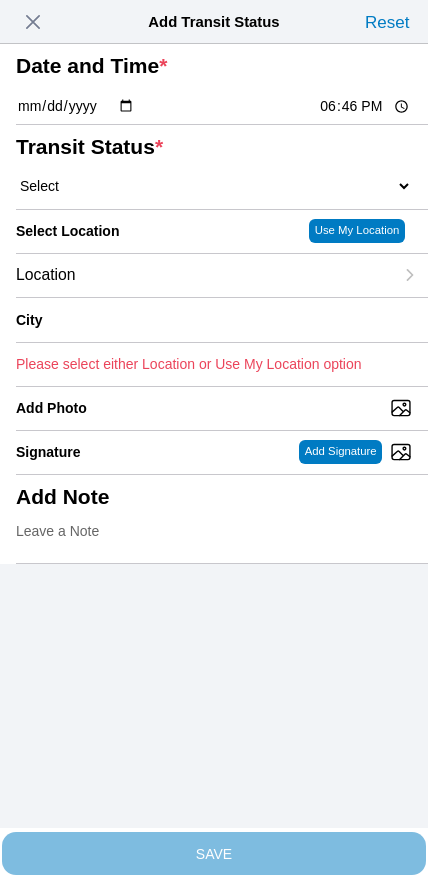 click on "18:46" 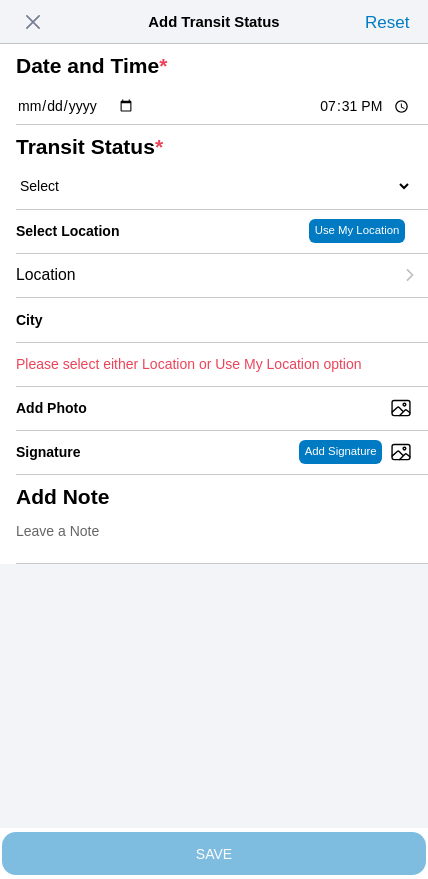type on "19:30" 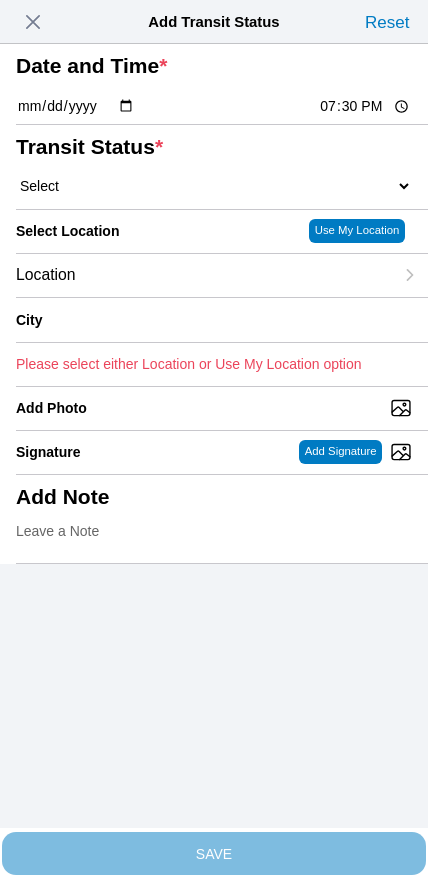 click on "Transit Status  * Select  Arrive at Drop Off   Arrive at Pickup   Break Start   Break Stop   Depart Drop Off   Depart Pickup   Shift Complete" 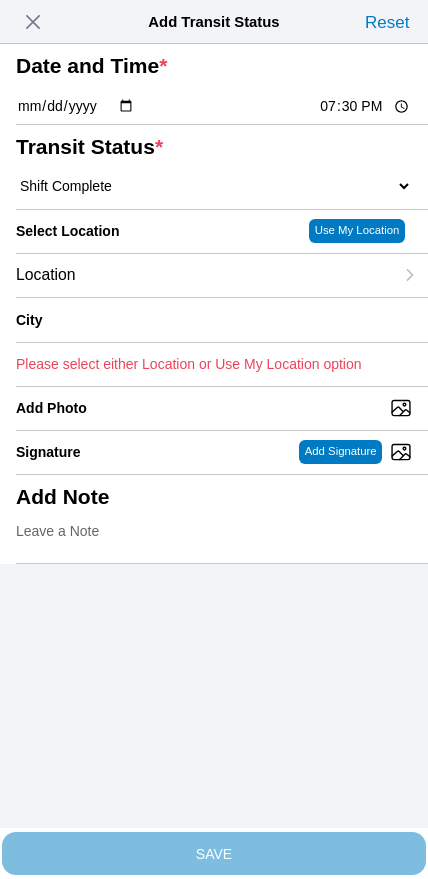 select on "DELIVRED" 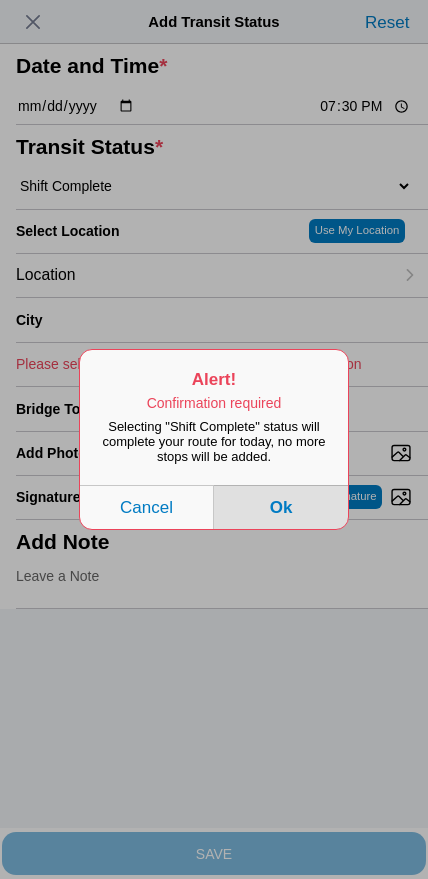 click on "Ok" at bounding box center [281, 507] 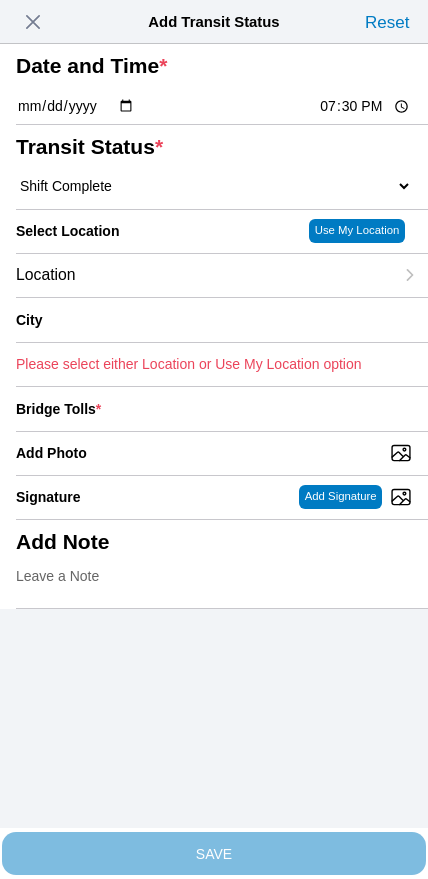 click on "Location" 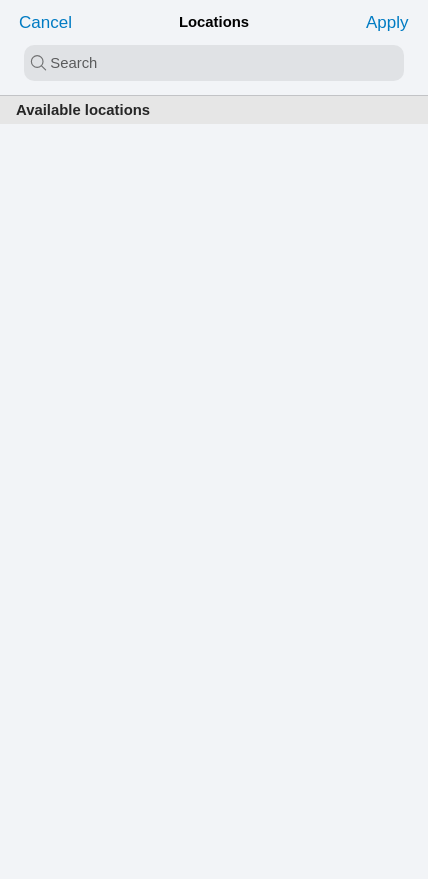 click at bounding box center (214, 63) 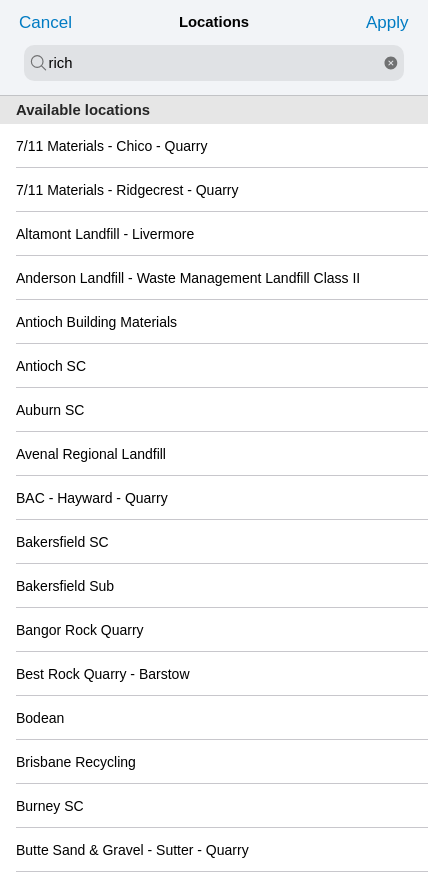 type on "rich" 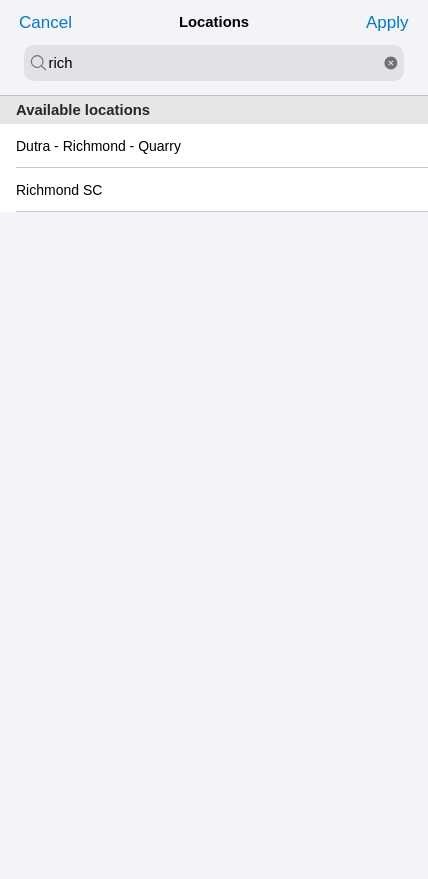 click on "Richmond SC" 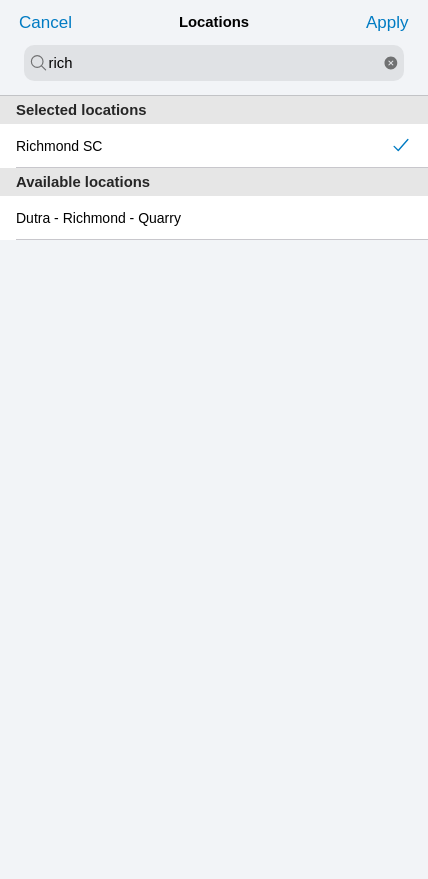 click on "Apply" 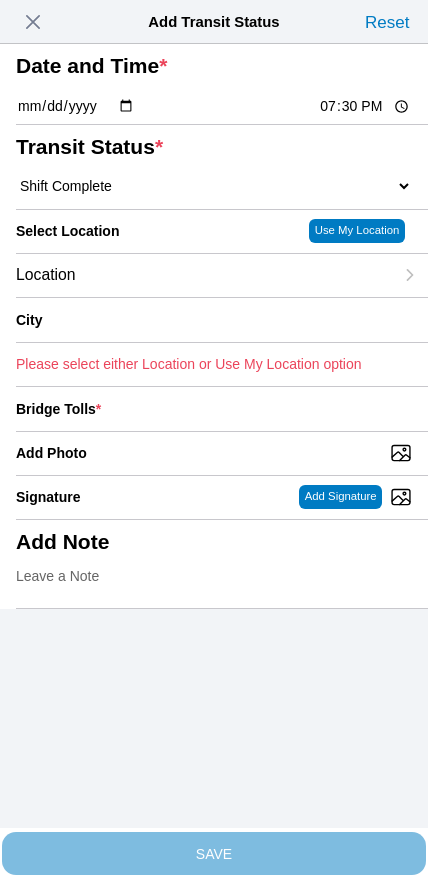 type on "Richmond" 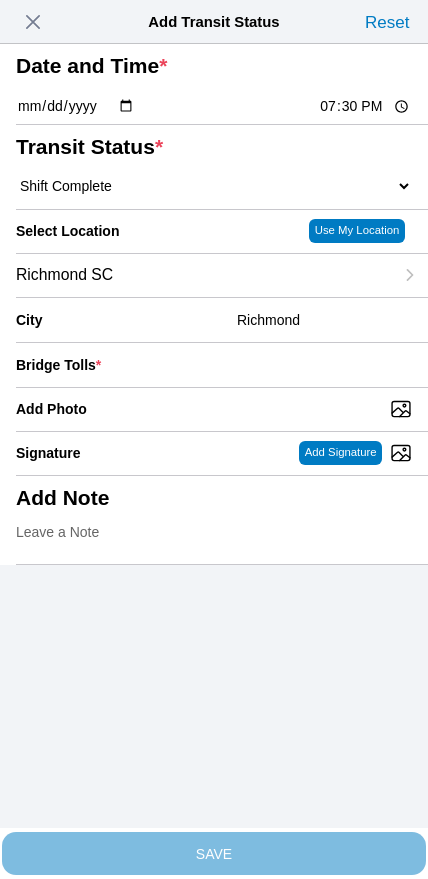click on "Add Photo" at bounding box center (222, 409) 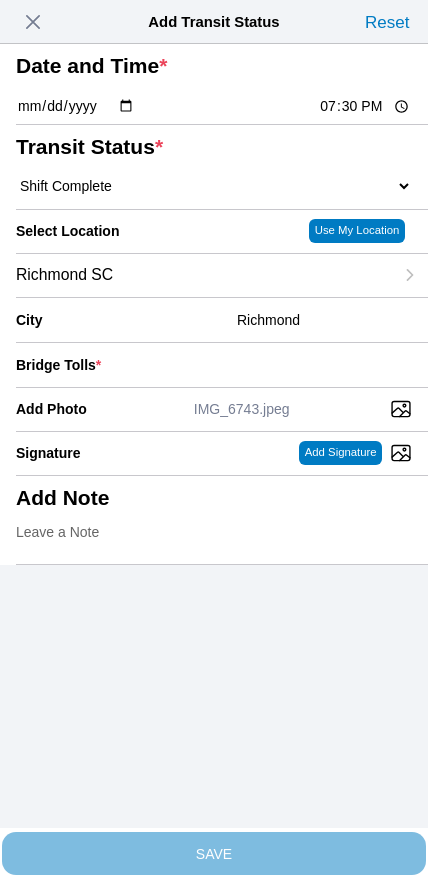 click 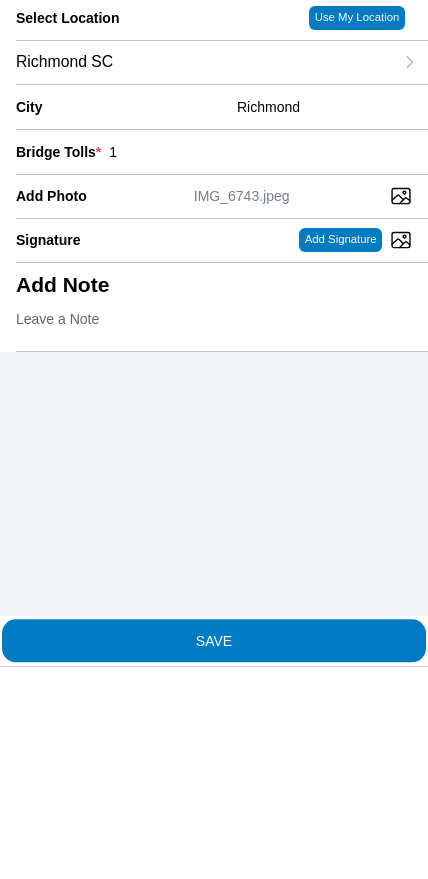type on "1" 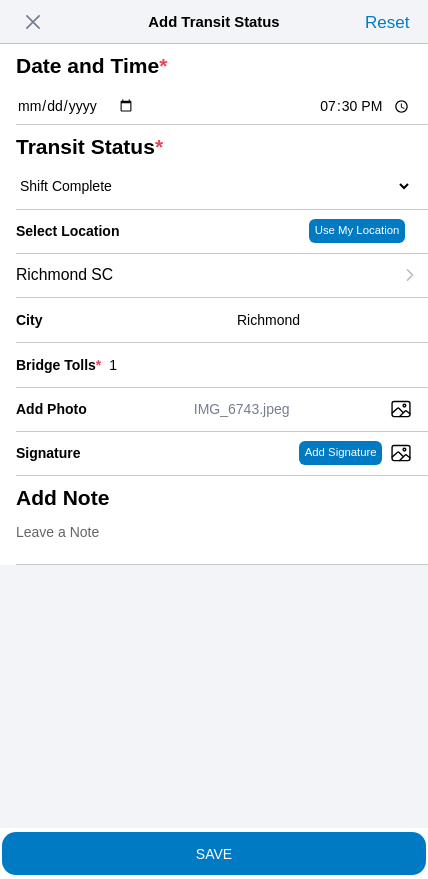 click on "SAVE" 